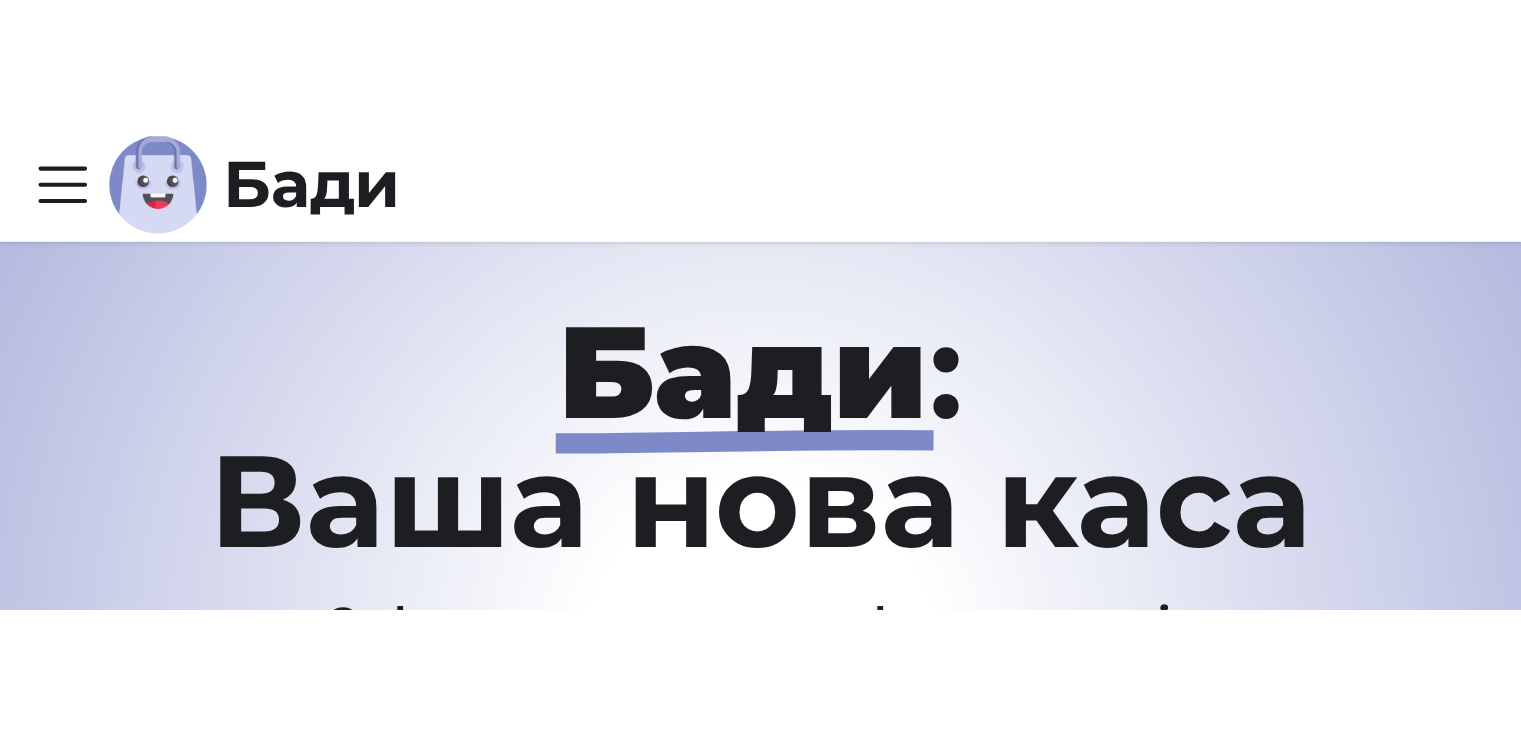 scroll, scrollTop: 0, scrollLeft: 0, axis: both 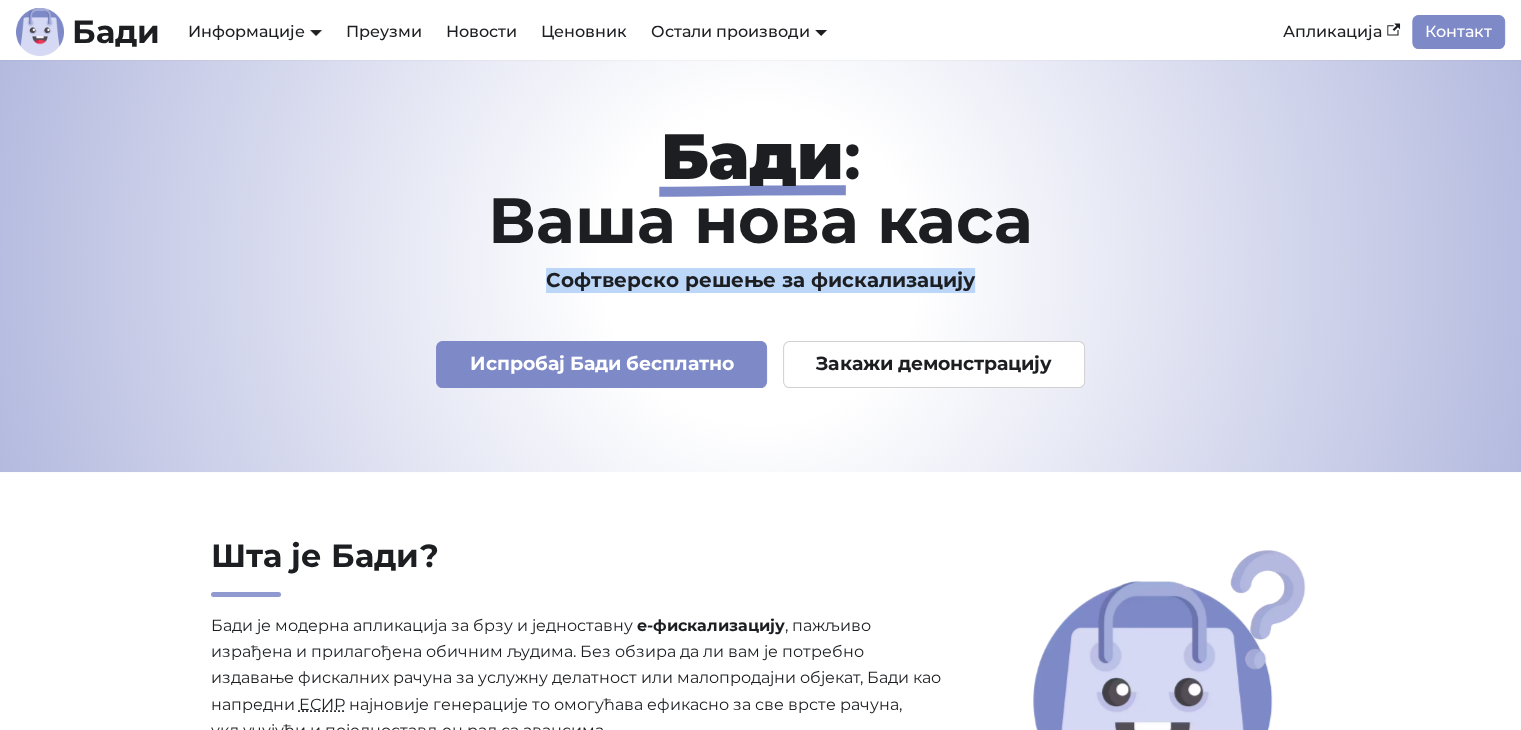 drag, startPoint x: 550, startPoint y: 278, endPoint x: 984, endPoint y: 285, distance: 434.05646 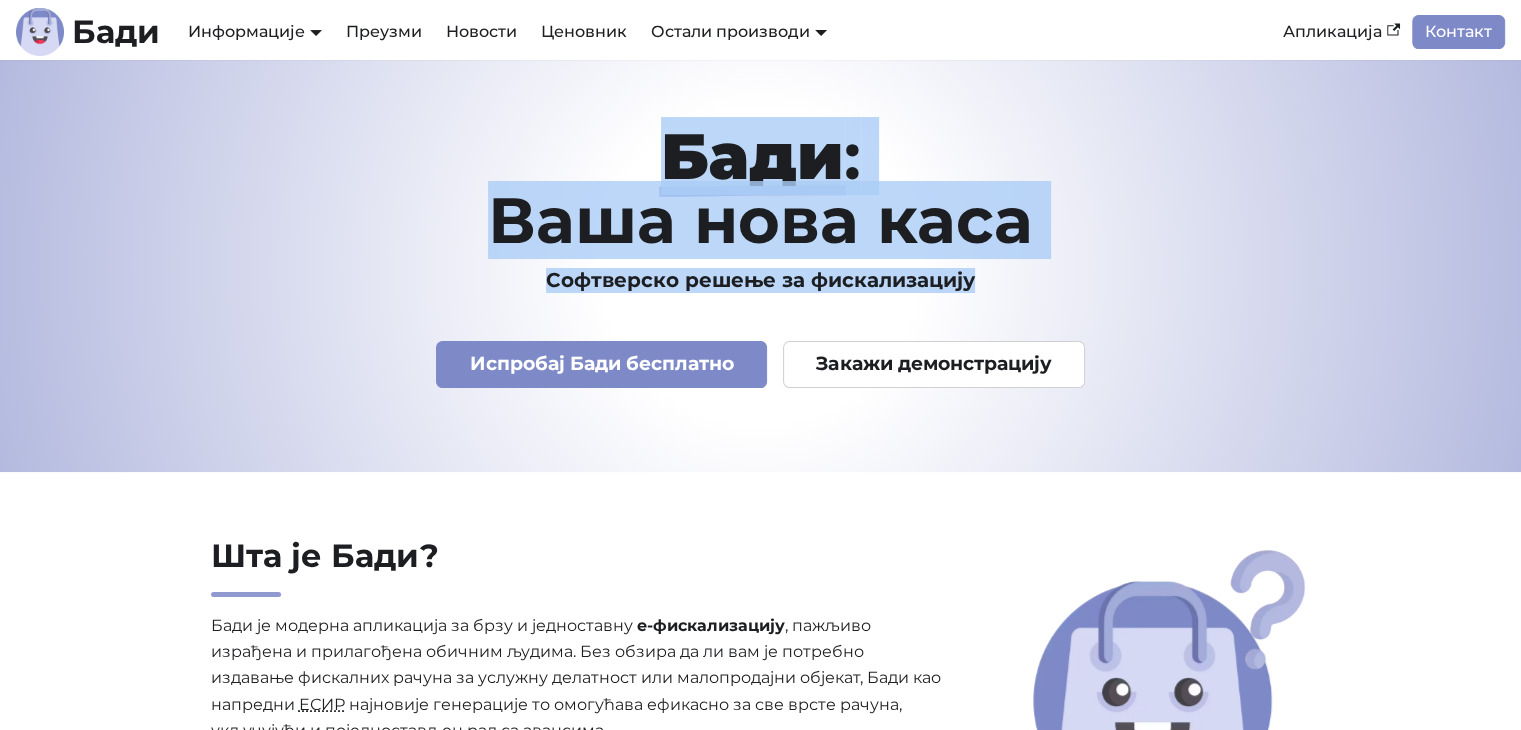 drag, startPoint x: 976, startPoint y: 281, endPoint x: 538, endPoint y: 153, distance: 456.32007 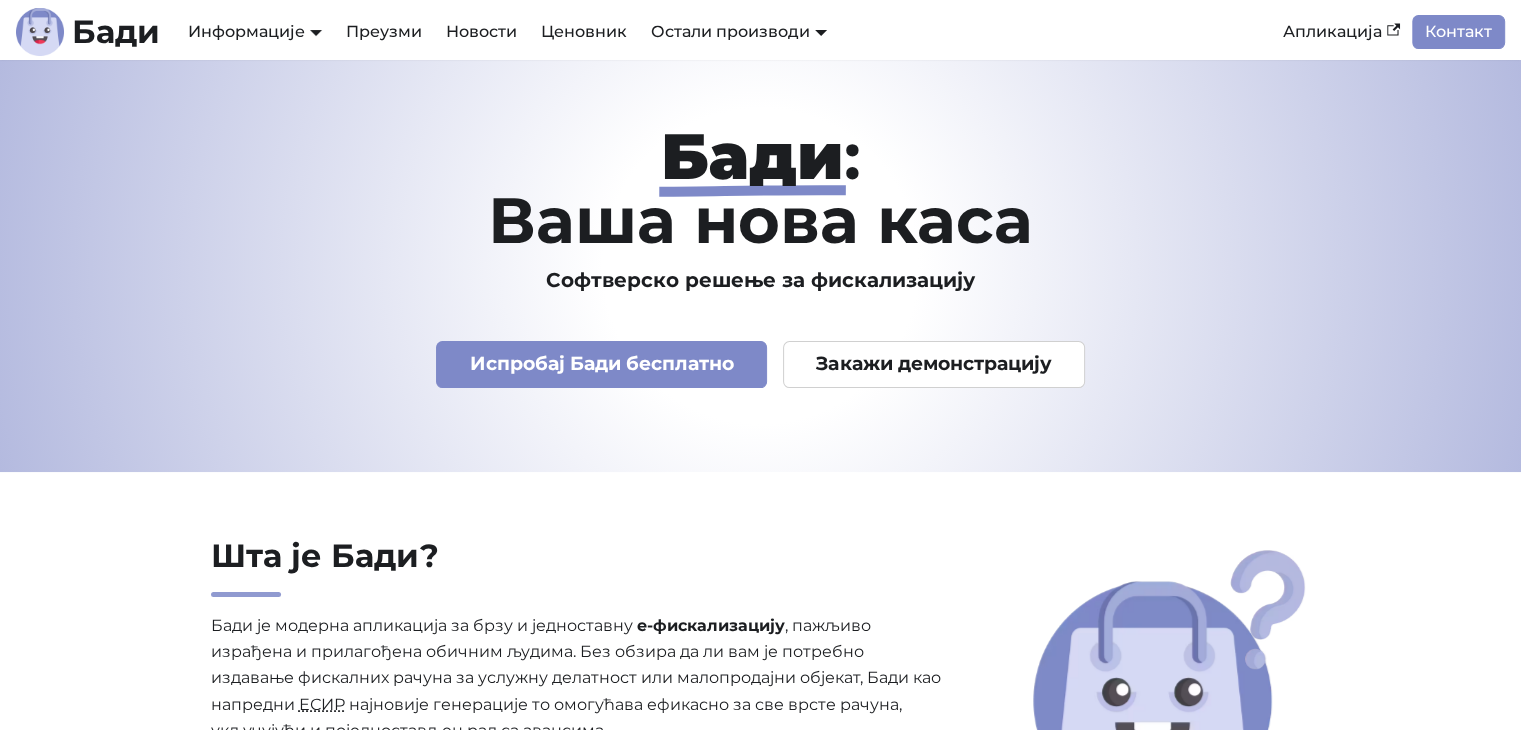 click on "Бади" at bounding box center [752, 156] 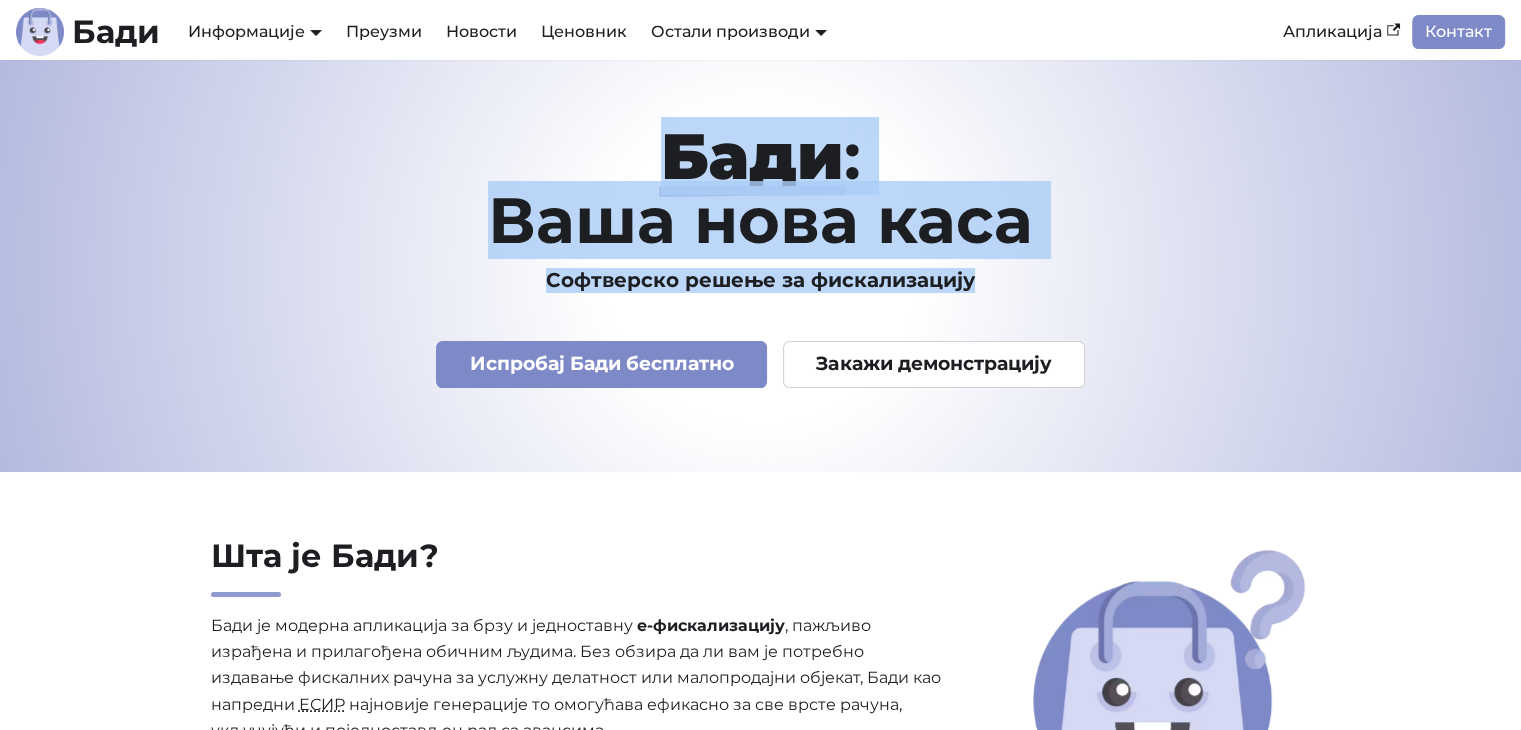 drag, startPoint x: 664, startPoint y: 158, endPoint x: 984, endPoint y: 281, distance: 342.82504 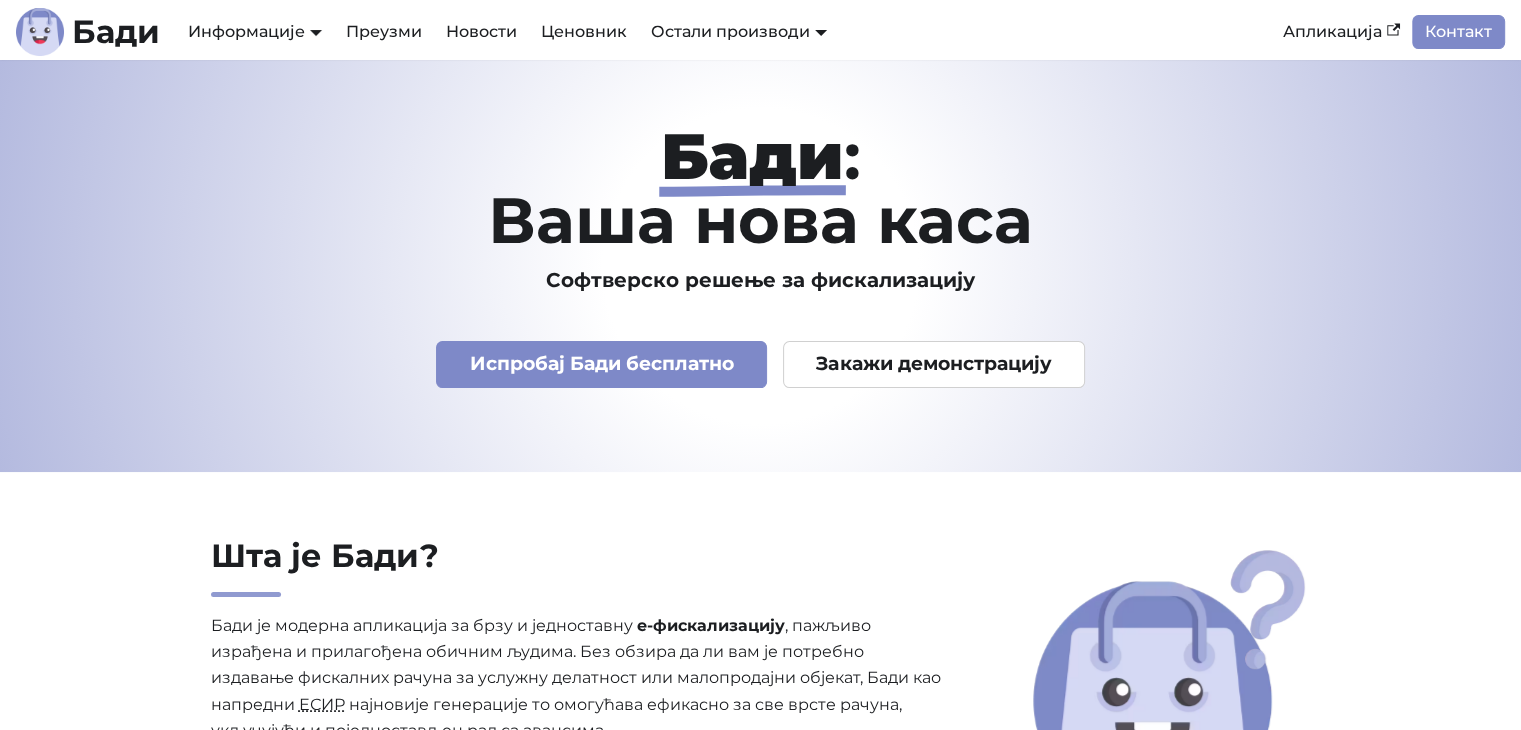 drag, startPoint x: 983, startPoint y: 283, endPoint x: 672, endPoint y: 158, distance: 335.18054 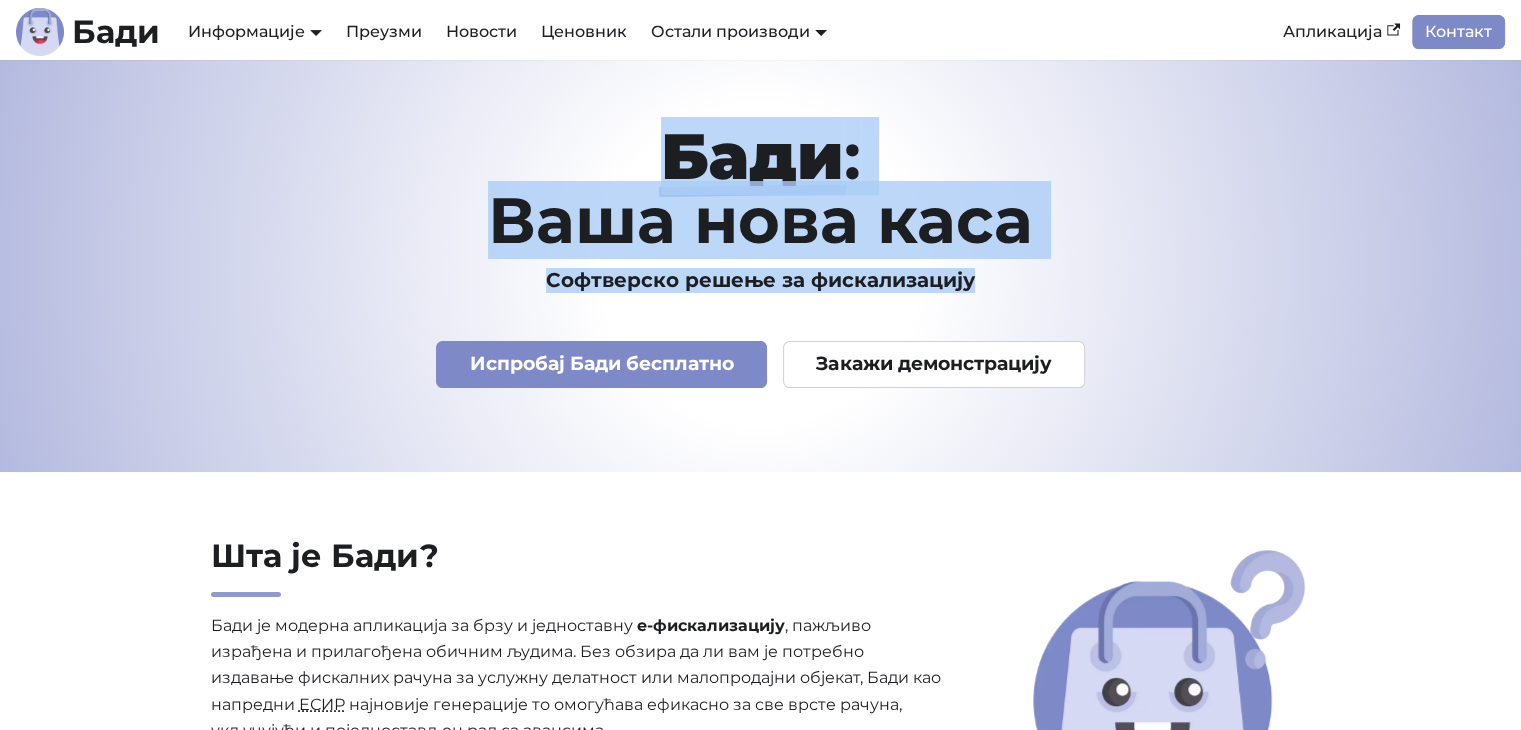 click on "Бади" at bounding box center [752, 156] 